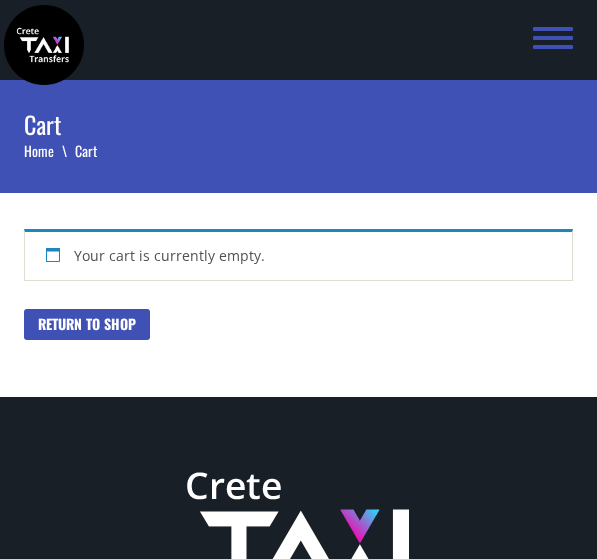 scroll, scrollTop: 0, scrollLeft: 0, axis: both 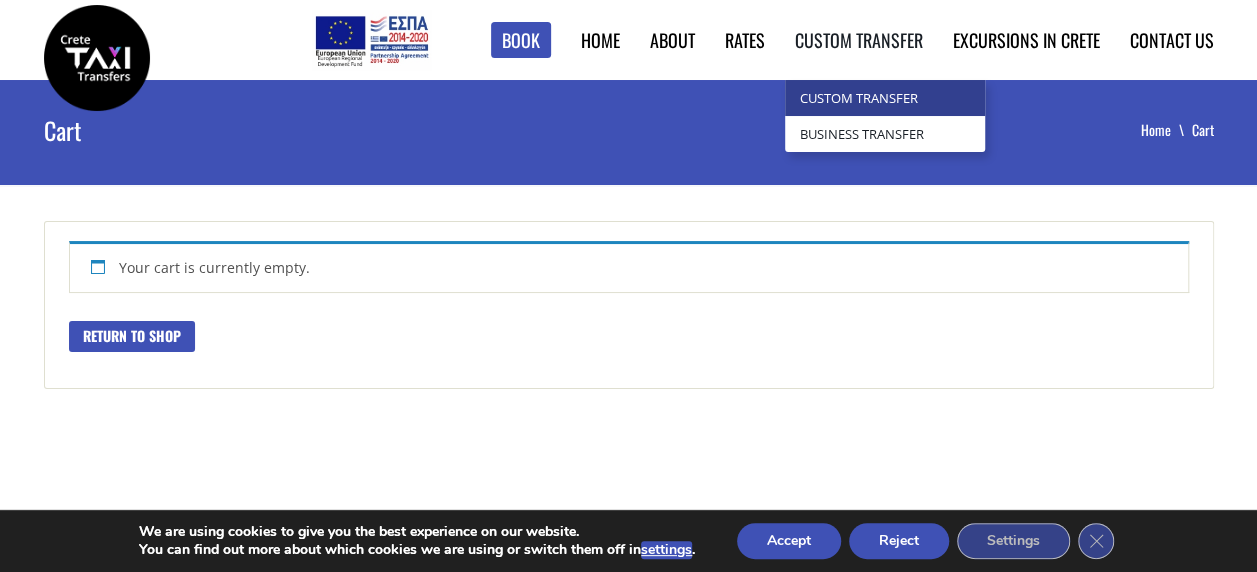 click on "Custom Transfer" at bounding box center (885, 98) 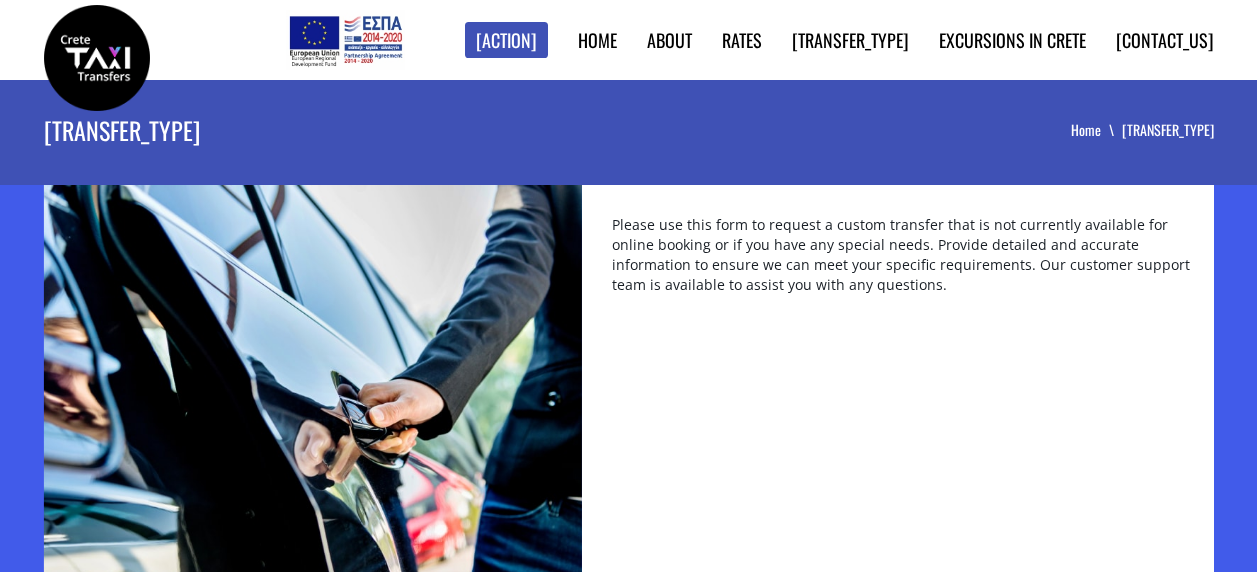 scroll, scrollTop: 0, scrollLeft: 0, axis: both 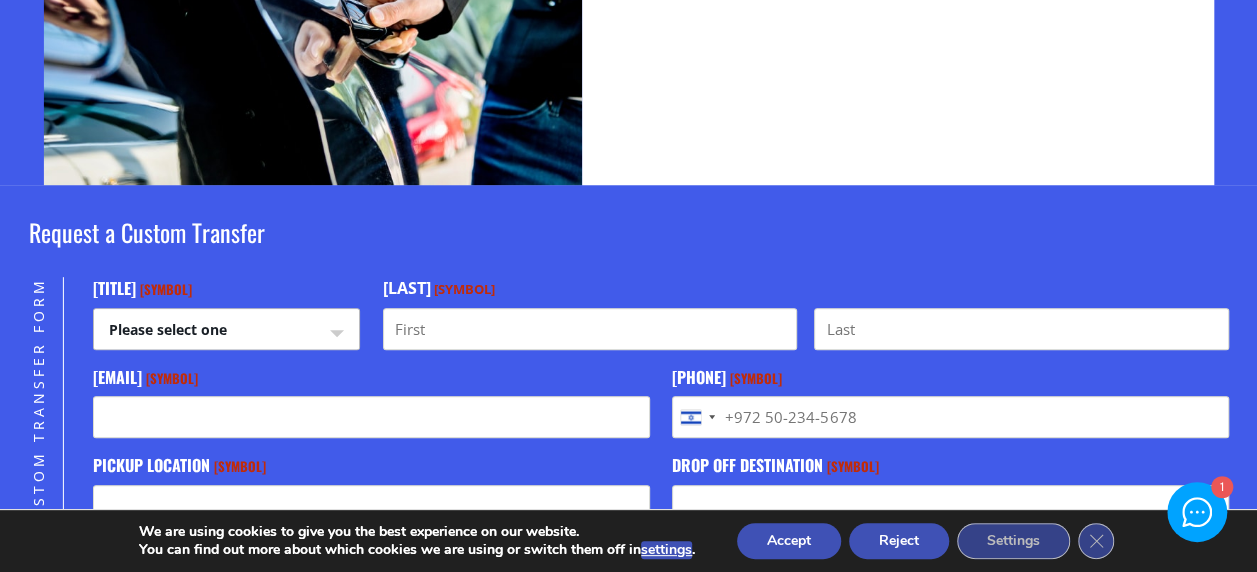 click on "Please select one Mr Mrs" at bounding box center (226, 333) 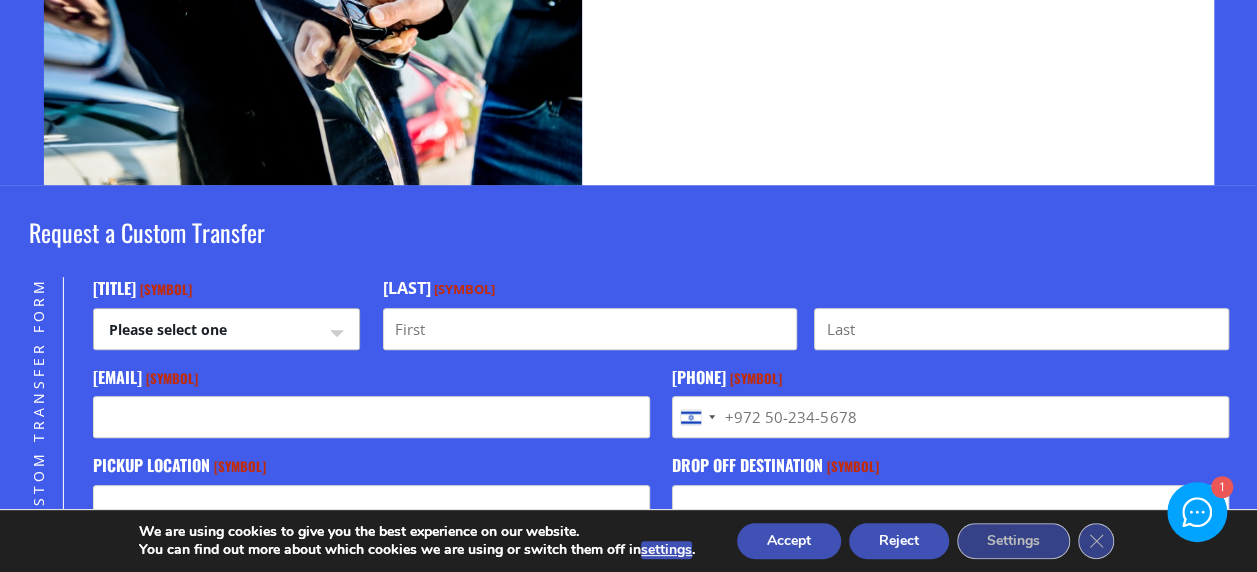 select on "Mr" 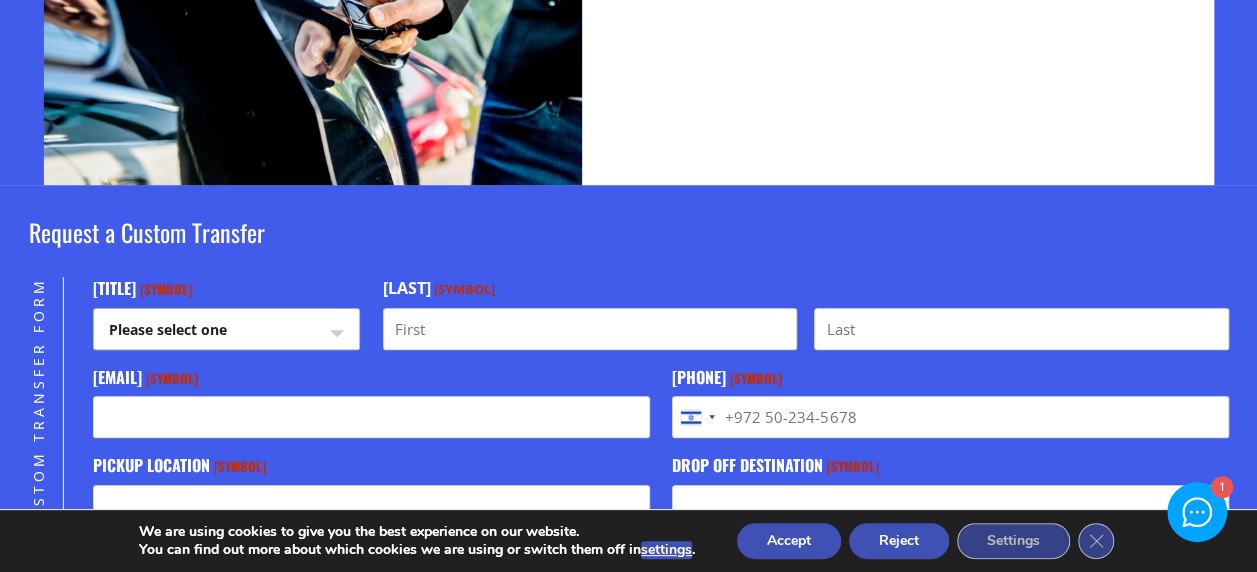 click on "Please select one Mr Mrs" at bounding box center (226, 333) 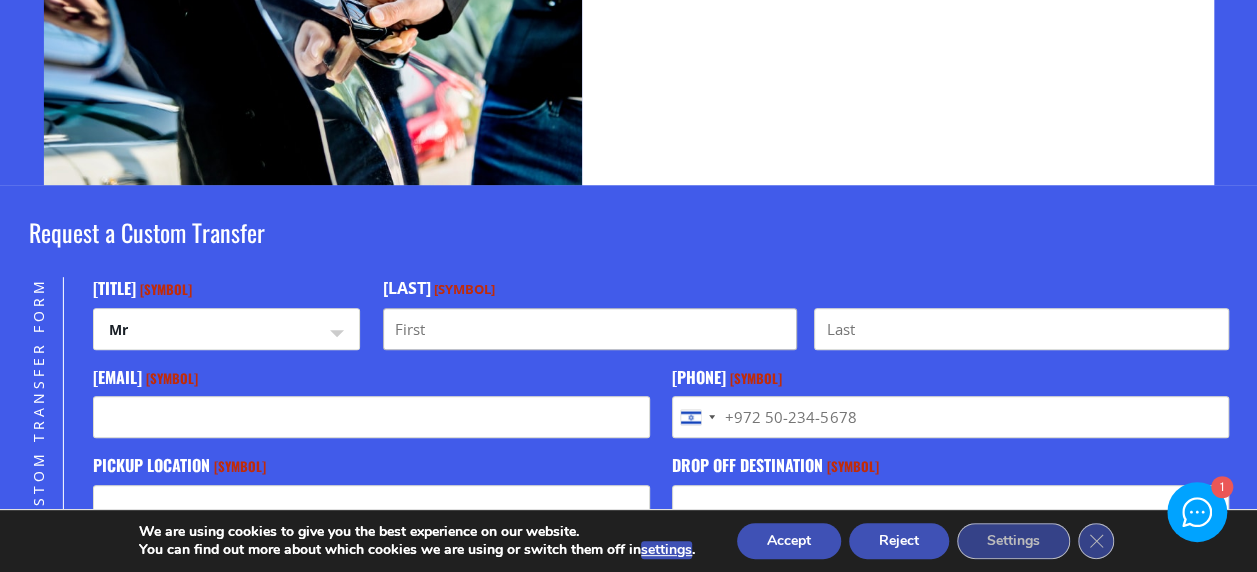 click on "First" at bounding box center [590, 329] 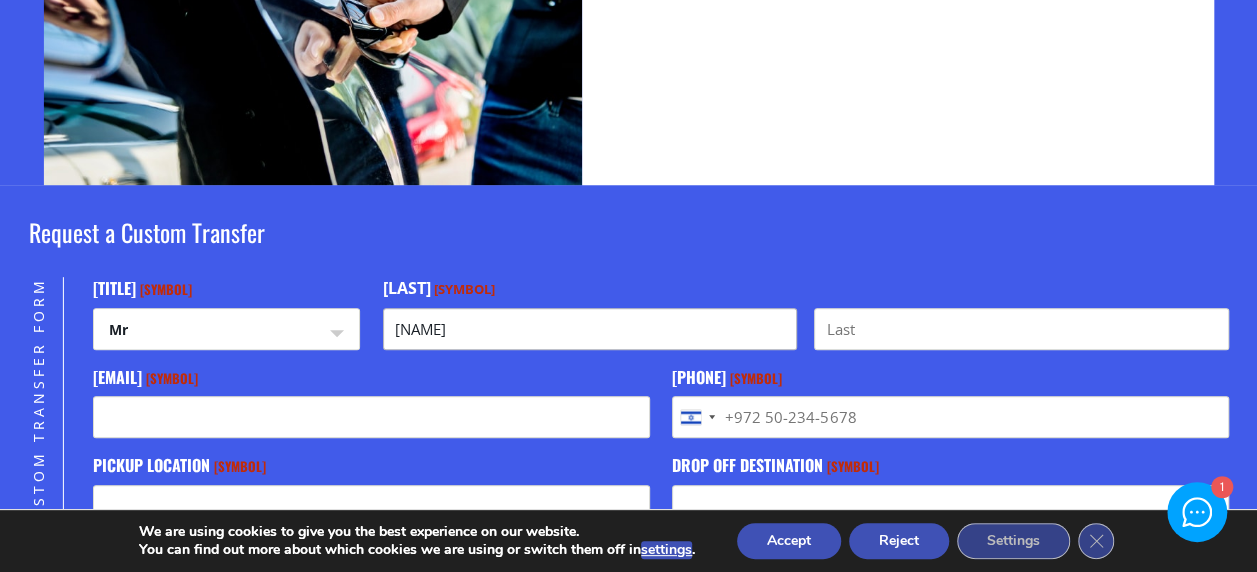 type on "Y" 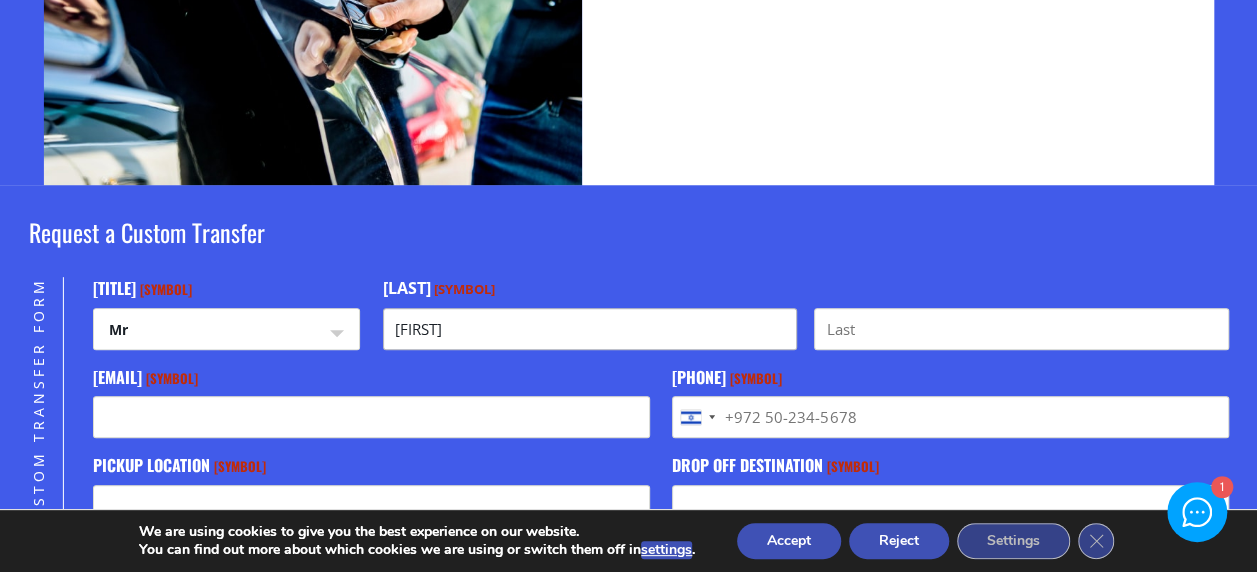 type on "[FIRST]" 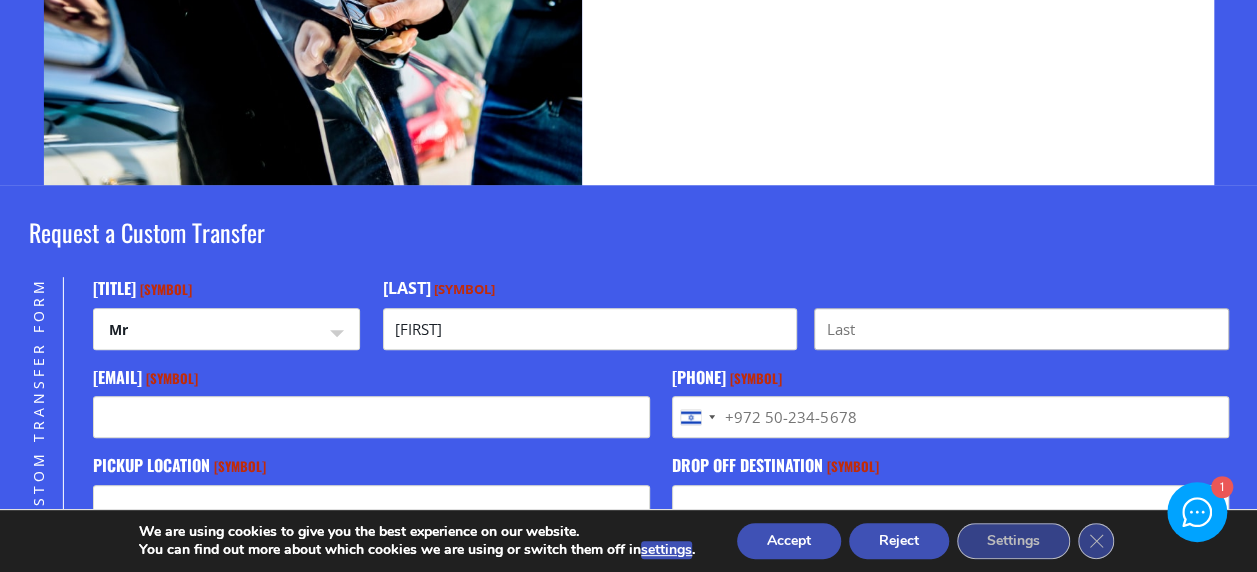 click on "[LAST]" at bounding box center (1021, 329) 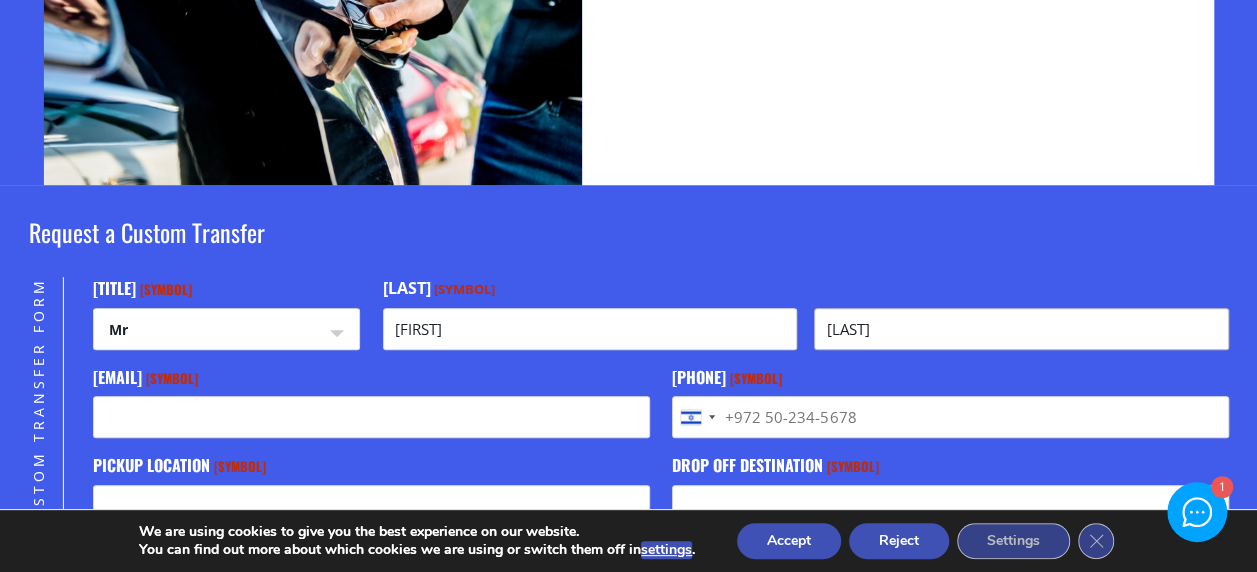 type on "[LAST]" 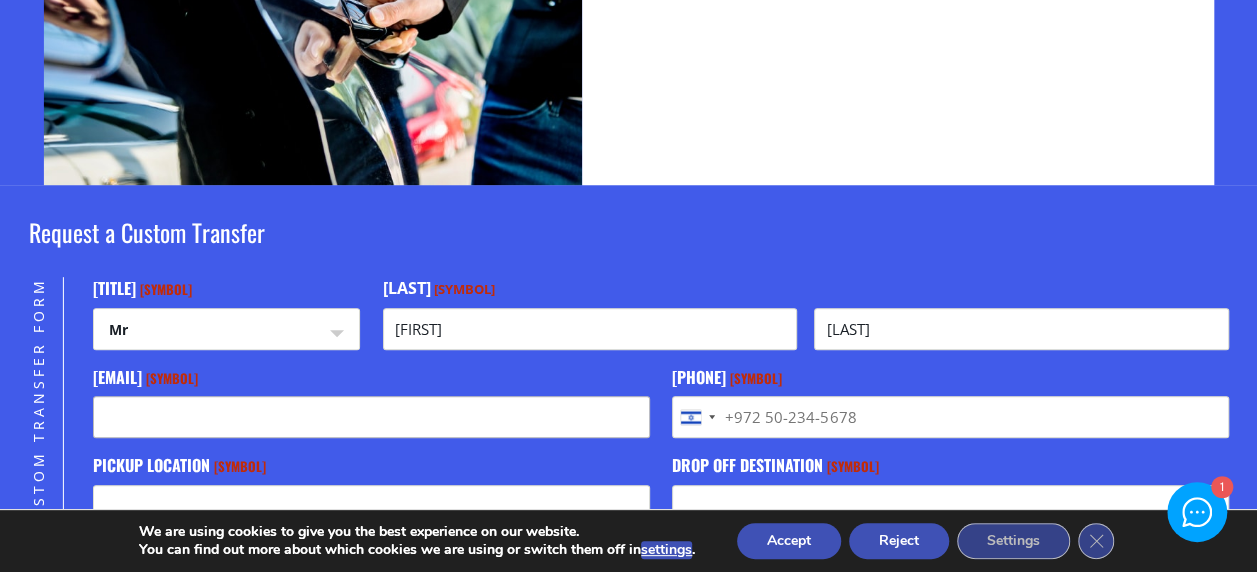 click on "Email *" at bounding box center [371, 417] 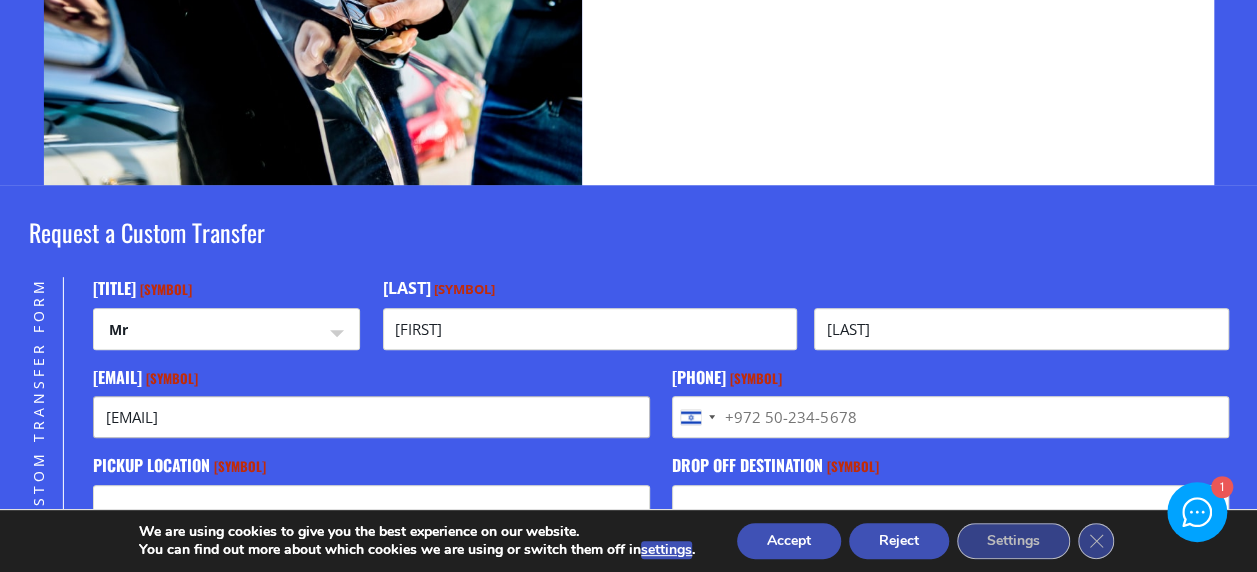 type on "[EMAIL]" 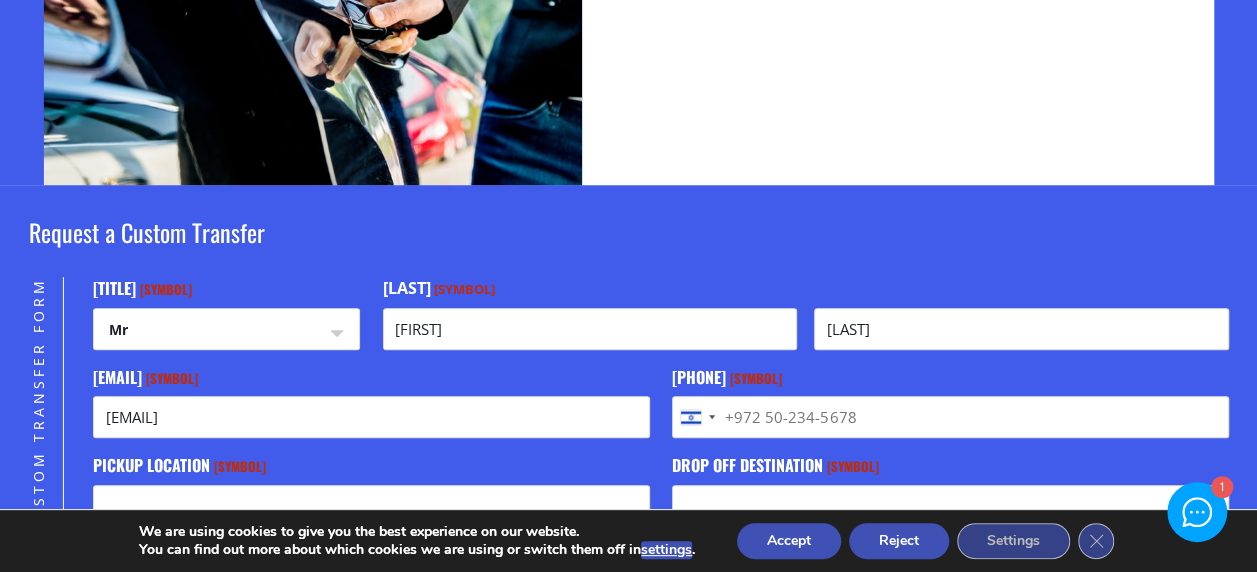 click on "Phone *" at bounding box center (950, 417) 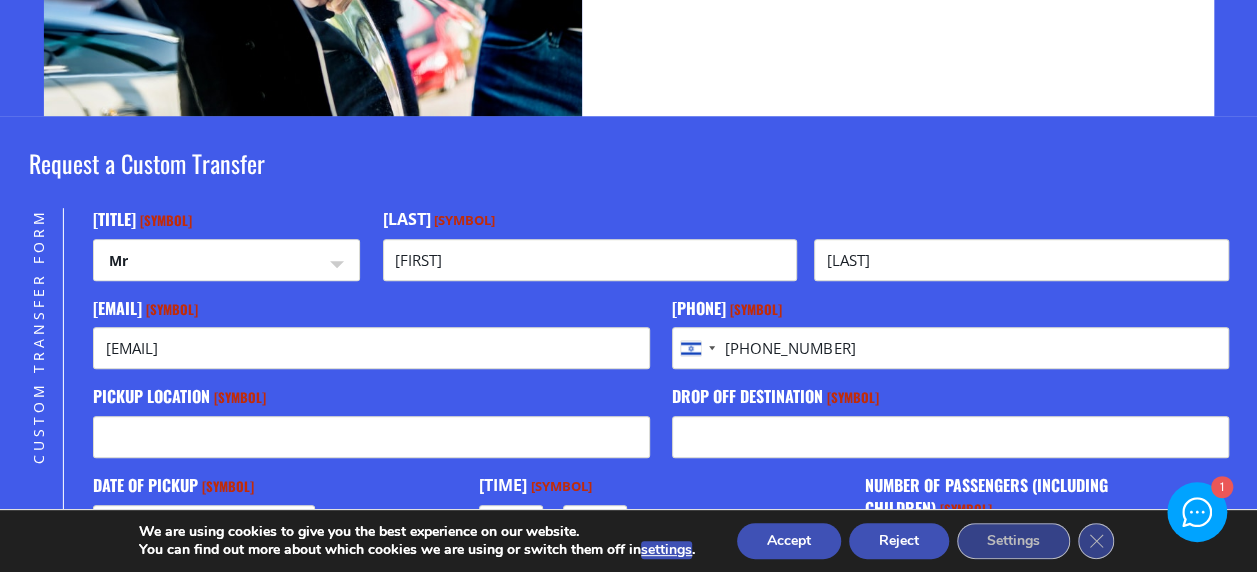 scroll, scrollTop: 500, scrollLeft: 0, axis: vertical 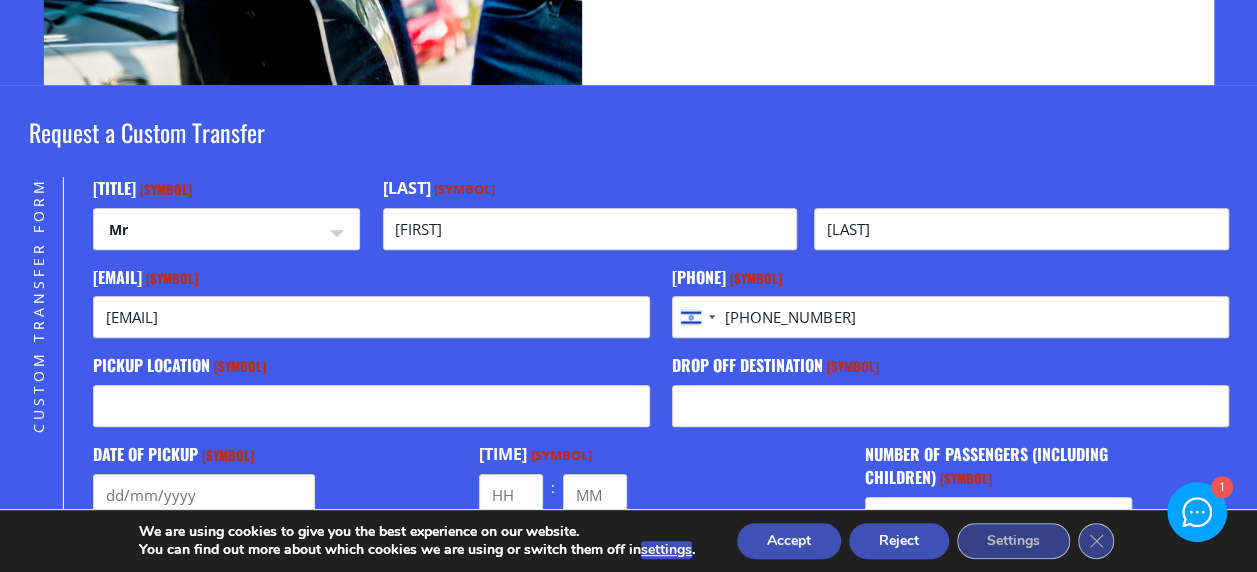 type on "[PHONE_NUMBER]" 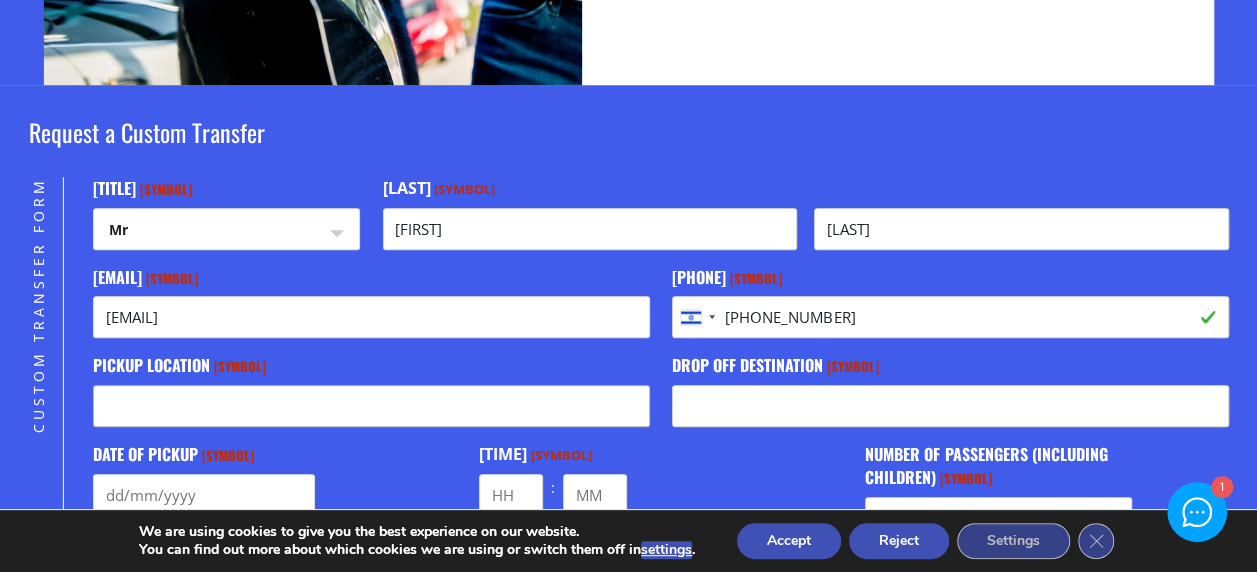 click on "Pickup location *" at bounding box center [371, 406] 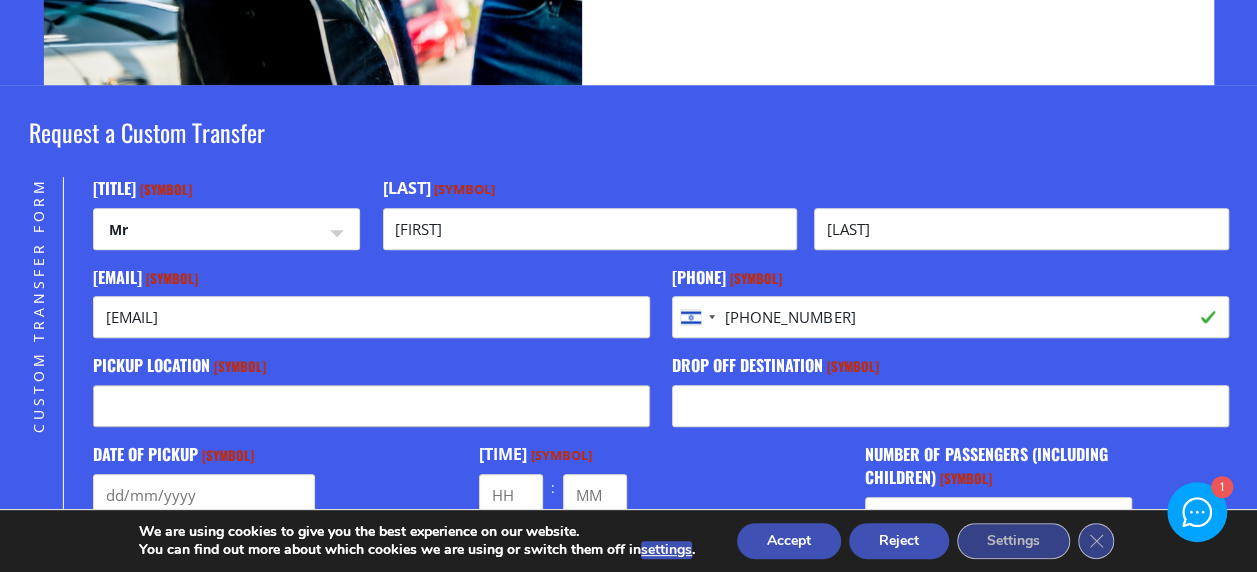 paste on "[LOCATION] International Airport" 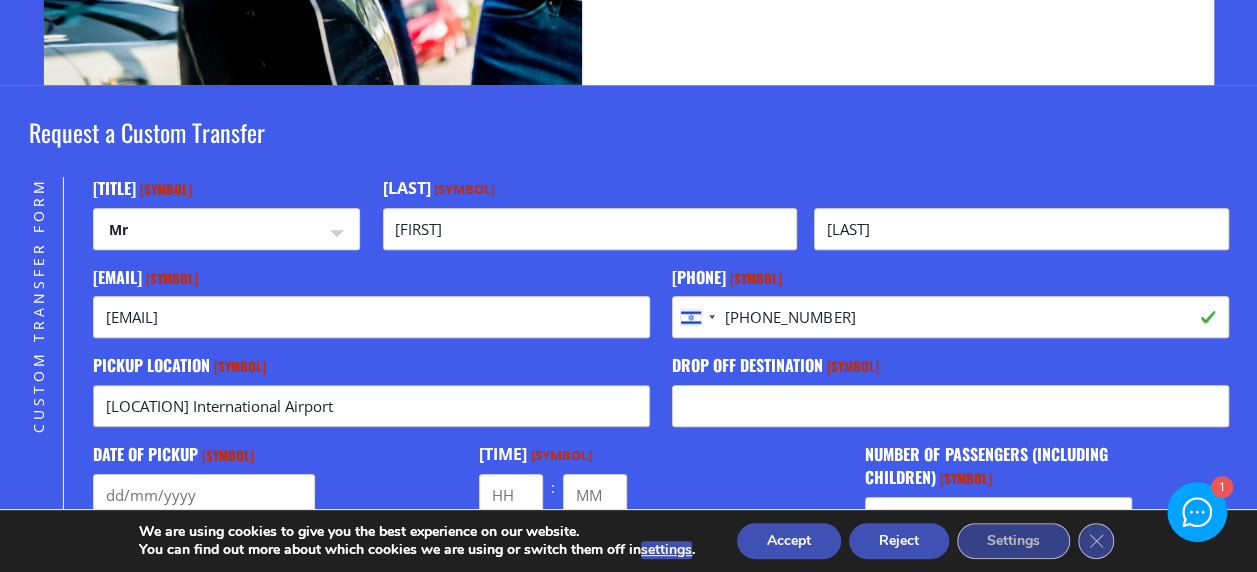 type on "[LOCATION] International Airport" 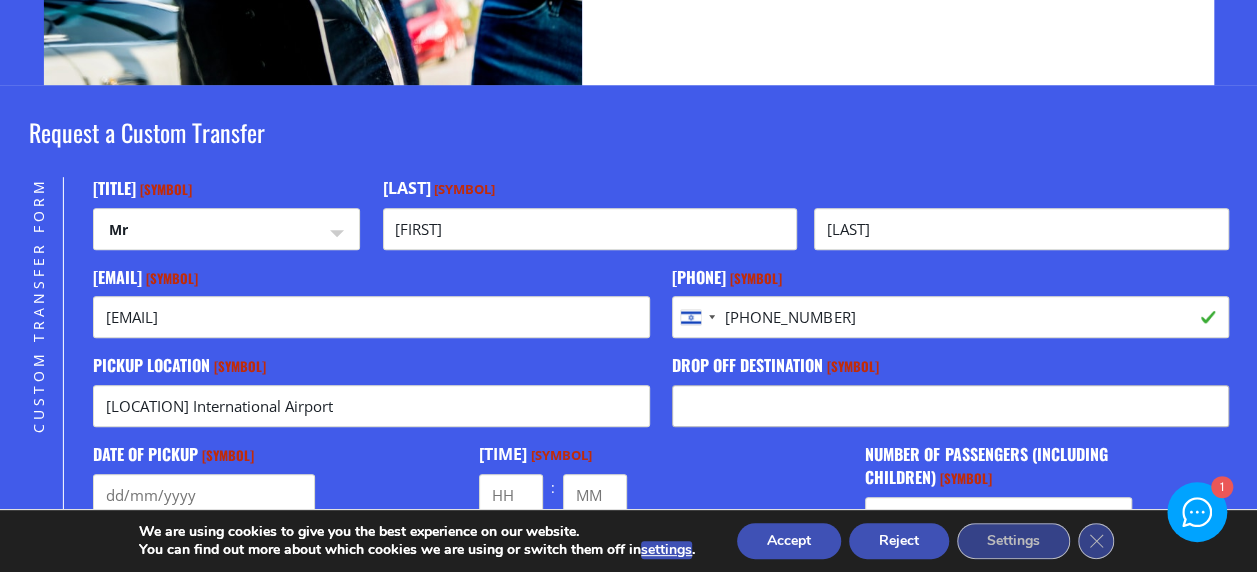 click on "Drop off destination *" at bounding box center (950, 406) 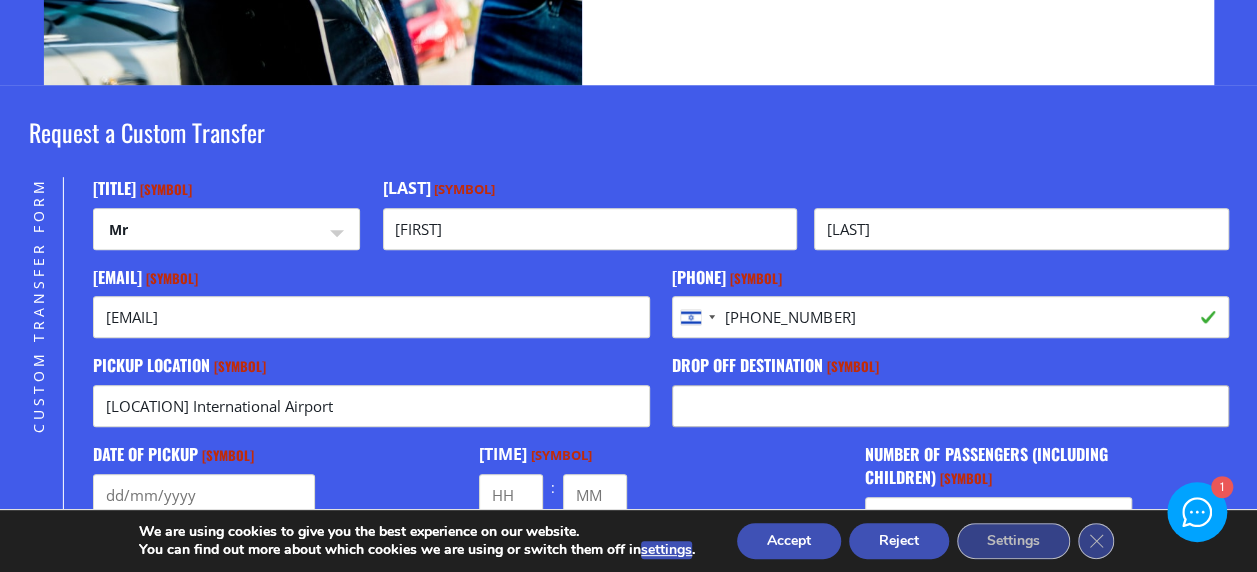 paste on "[BUSINESS_NAME]" 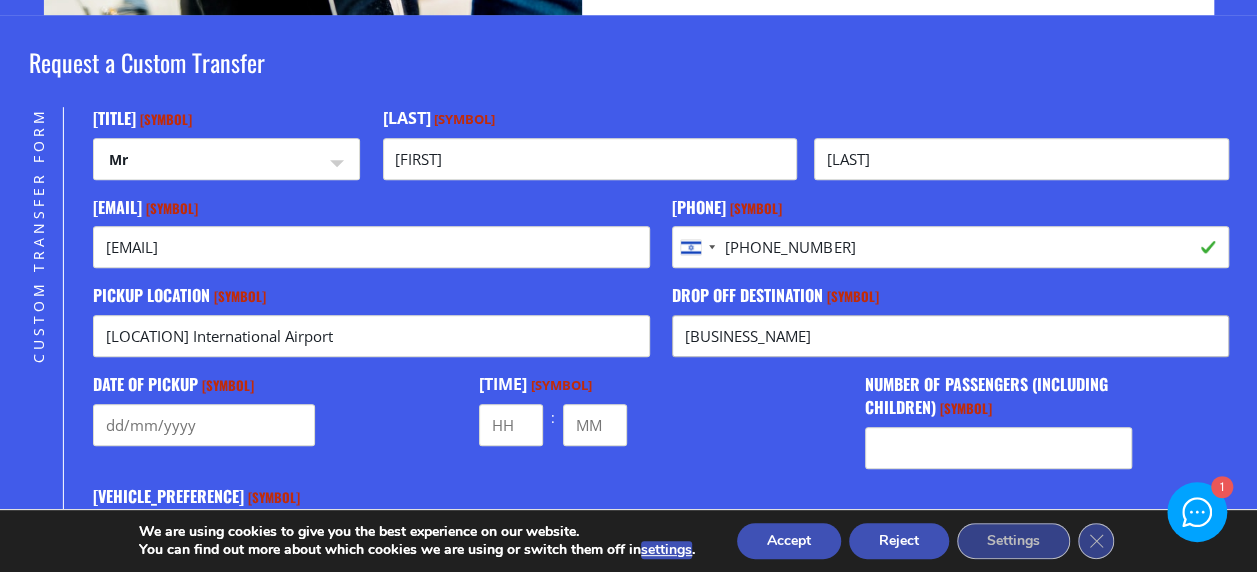 scroll, scrollTop: 600, scrollLeft: 0, axis: vertical 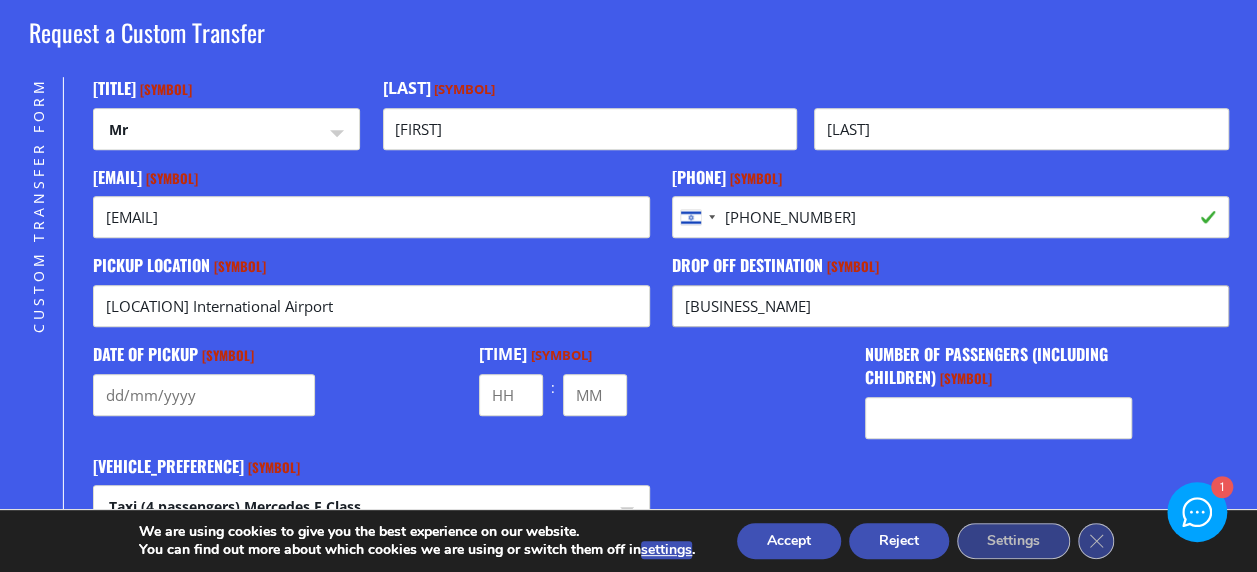 type on "[BUSINESS_NAME]" 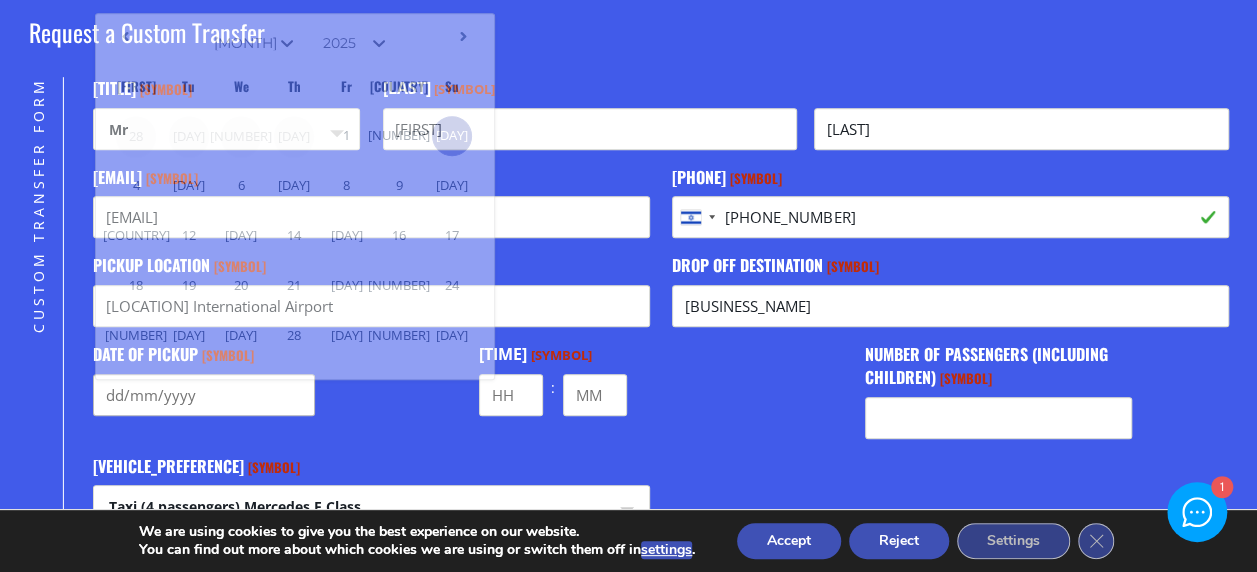 click on "Date of Pickup *" at bounding box center (204, 395) 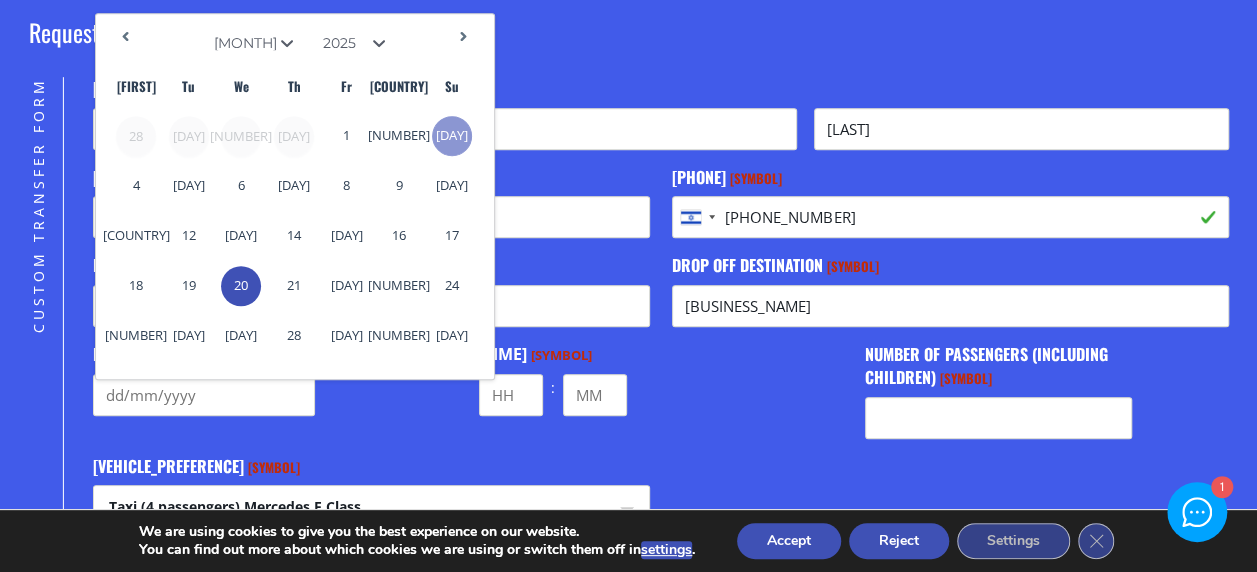 click on "20" at bounding box center (241, 286) 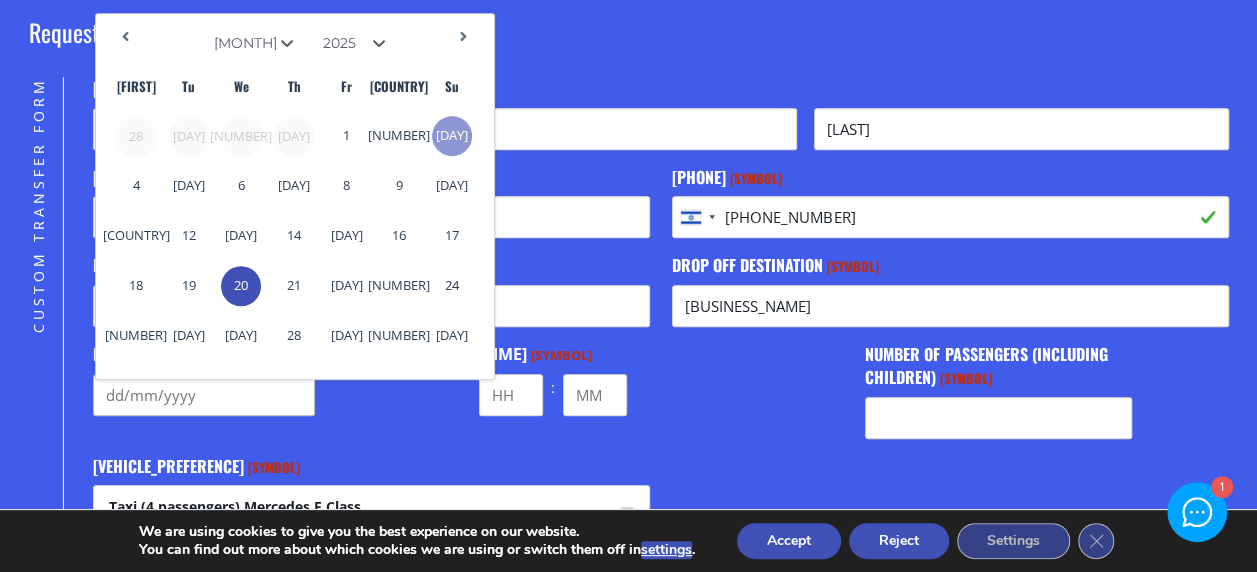 type on "[DATE]" 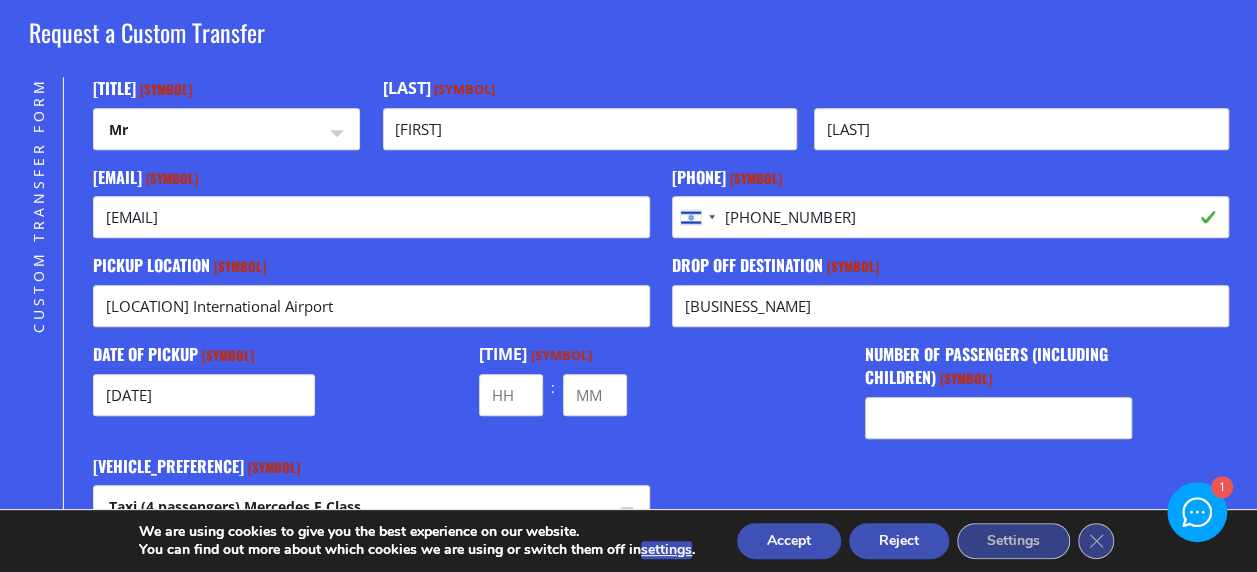 click on "Date of Pickup * [DATE] DD slash MM slash YYYY" at bounding box center (274, 390) 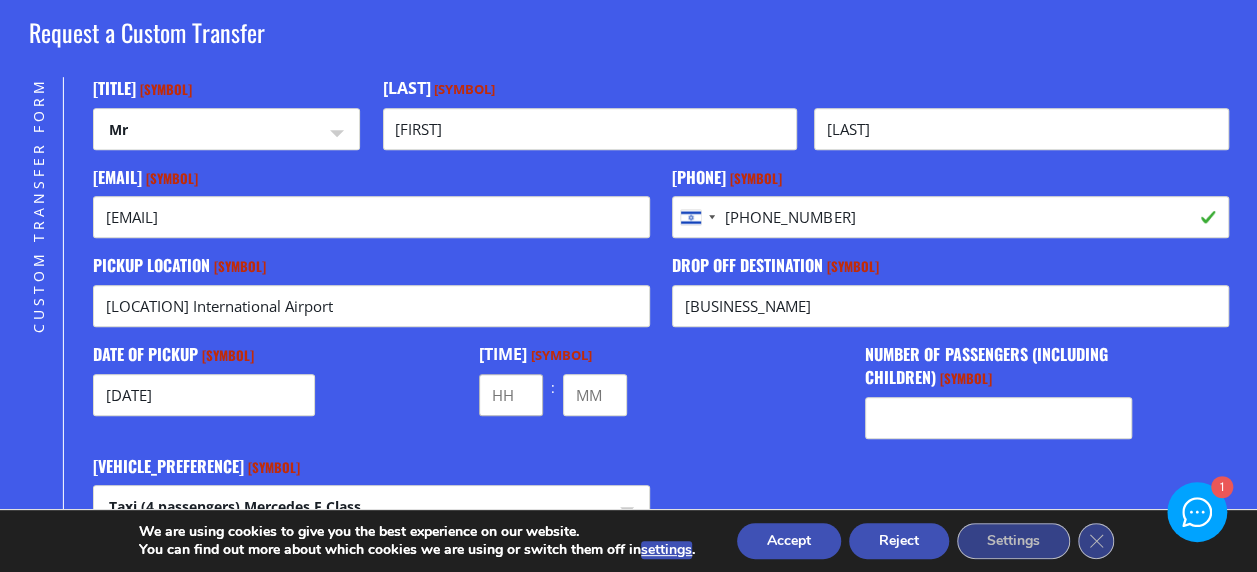 click on "Hours" at bounding box center [511, 395] 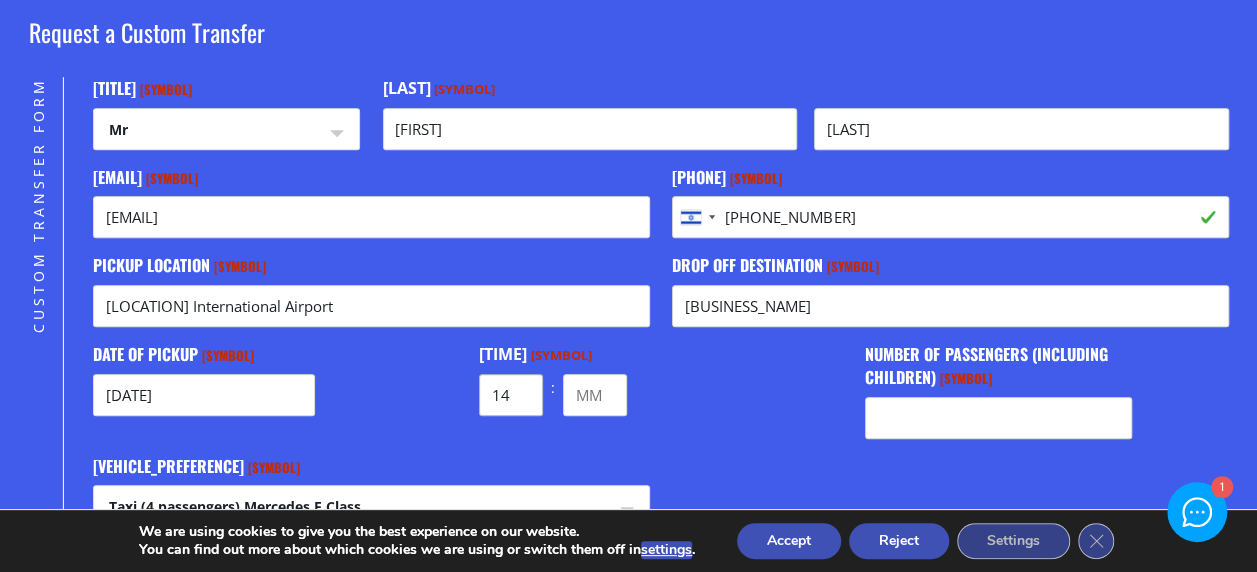 type on "14" 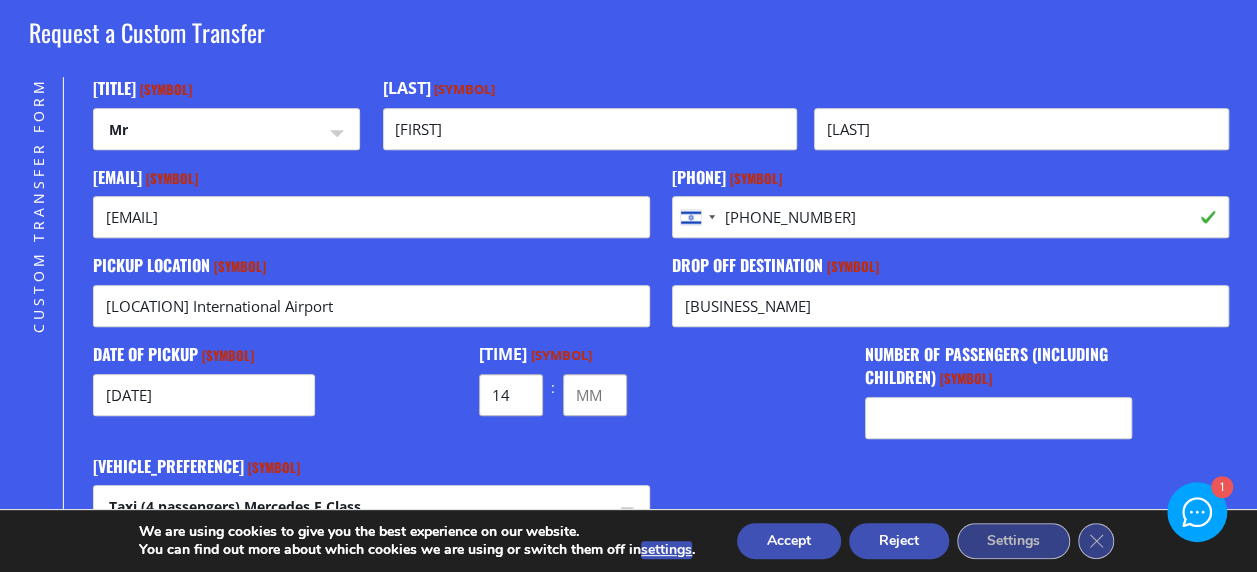 click on "Minutes" at bounding box center [595, 395] 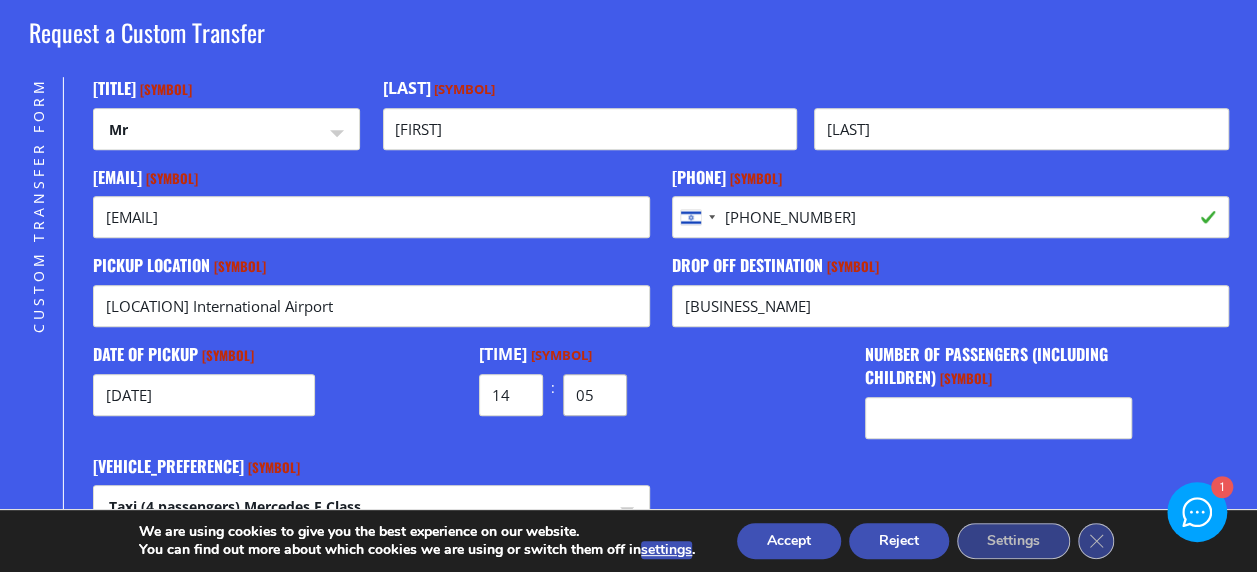 type on "05" 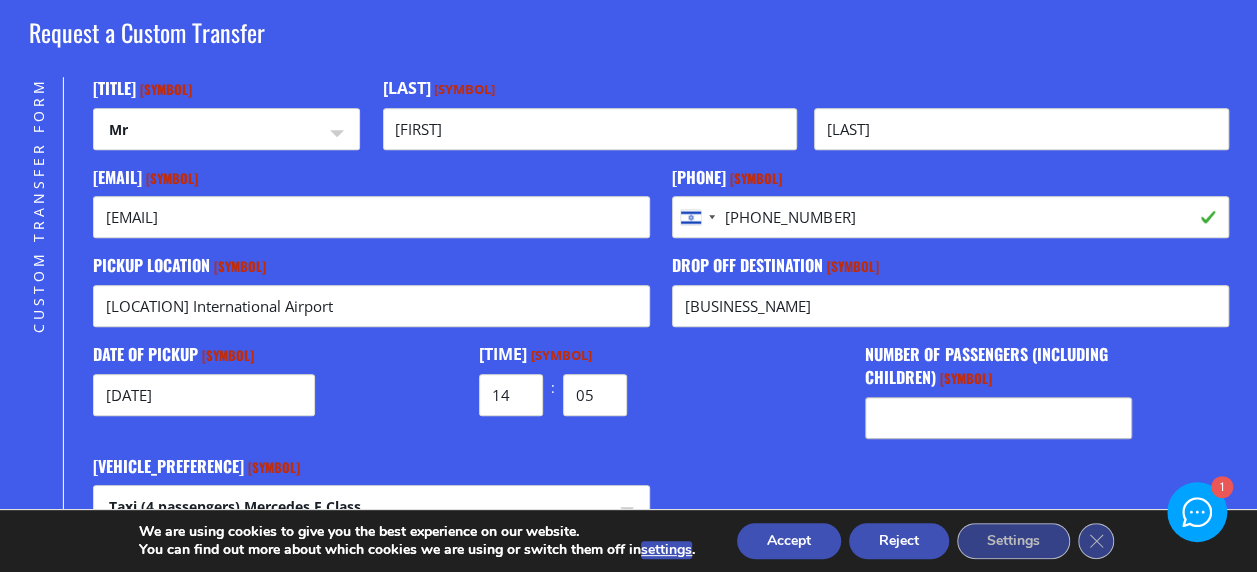 click on "Number of passengers (including children) *" at bounding box center (998, 418) 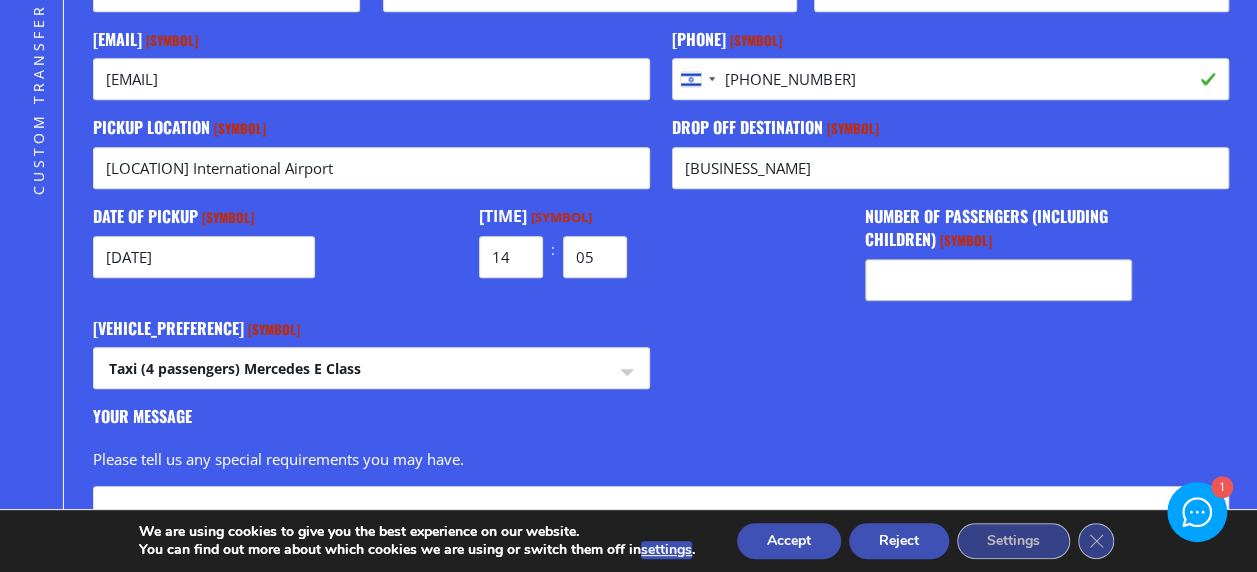 scroll, scrollTop: 800, scrollLeft: 0, axis: vertical 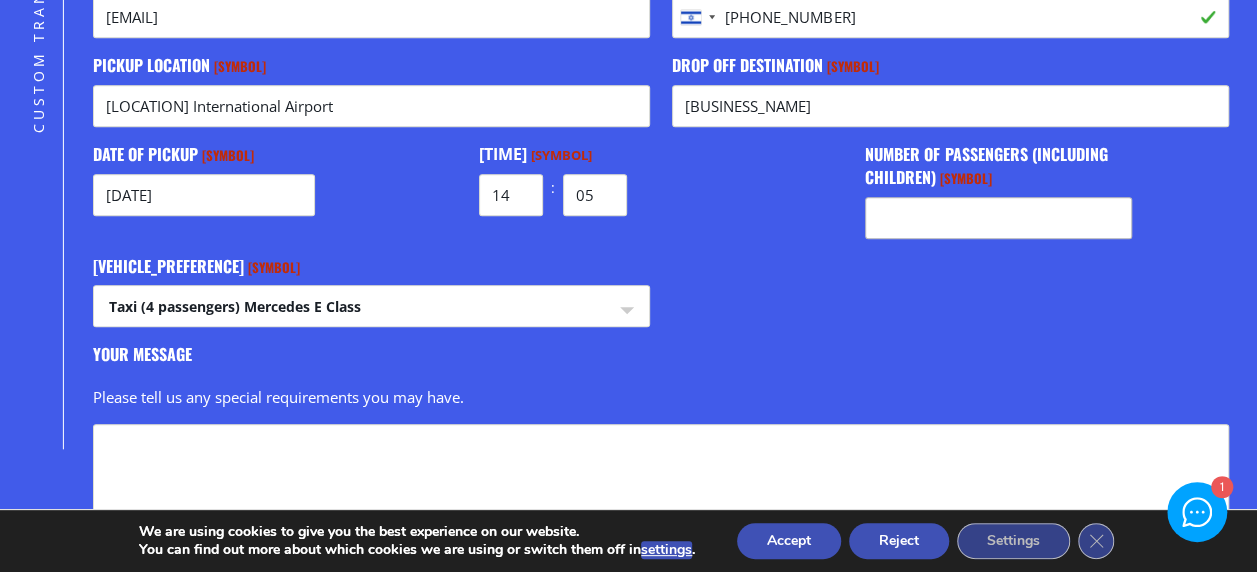type on "[DAY]" 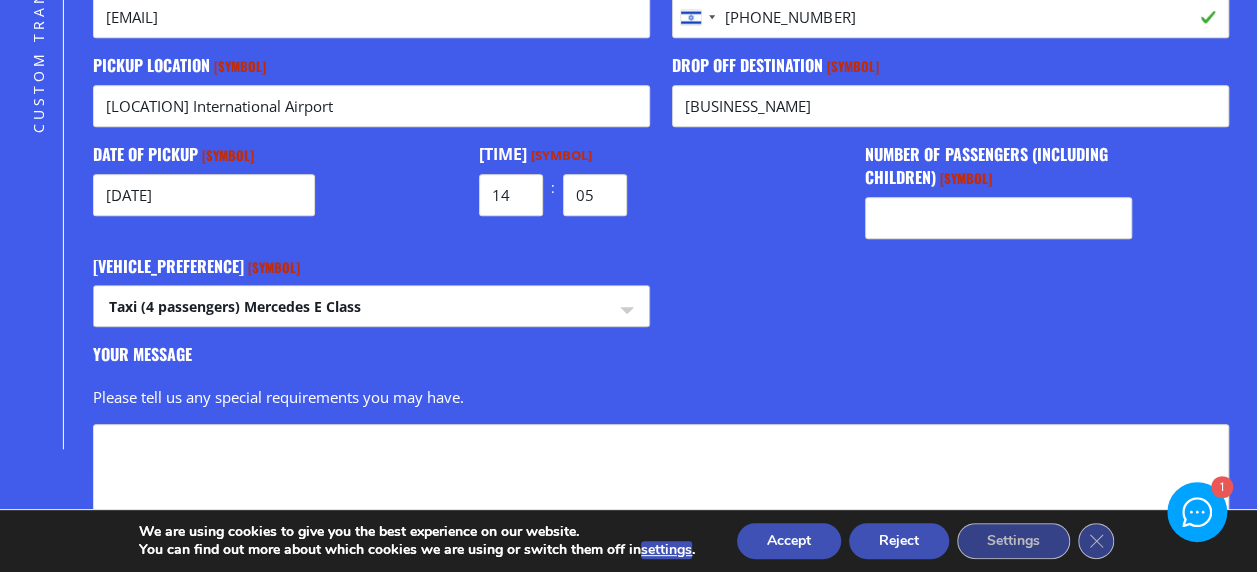 click on "Taxi (4 passengers) Mercedes E Class Mini Van (7 passengers) Mercedes Vito Mini Bus (10 passengers) Mercedes Sprinter Mini Bus (16 passengers) Mercedes Sprinter" at bounding box center [371, 310] 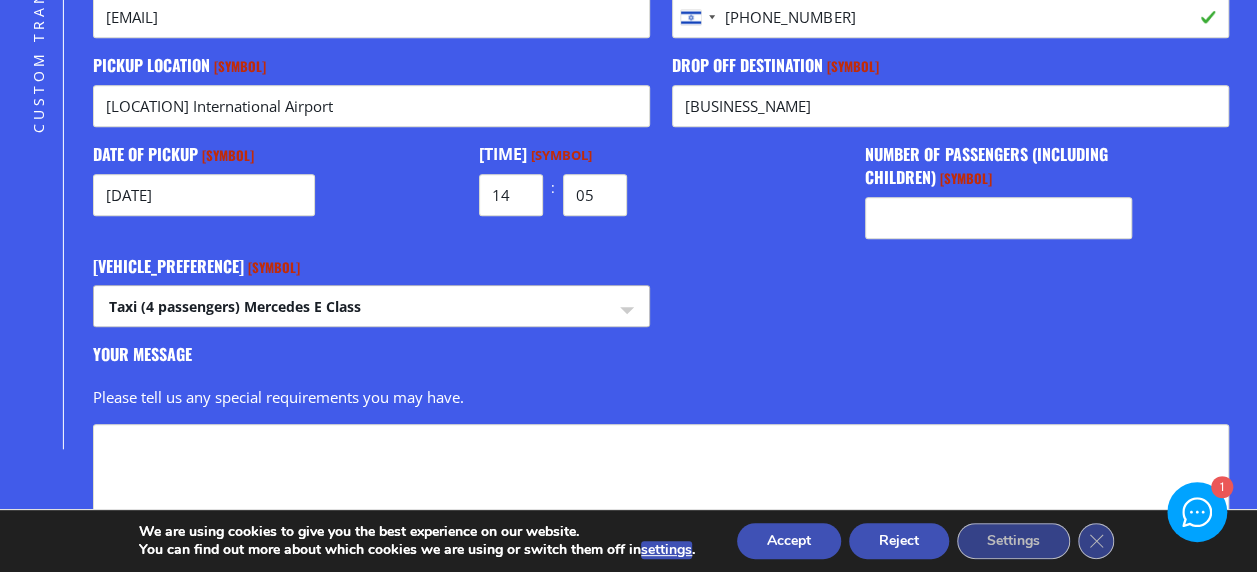select on "Mini Bus ([PASSENGERS] passengers) Mercedes Sprinter" 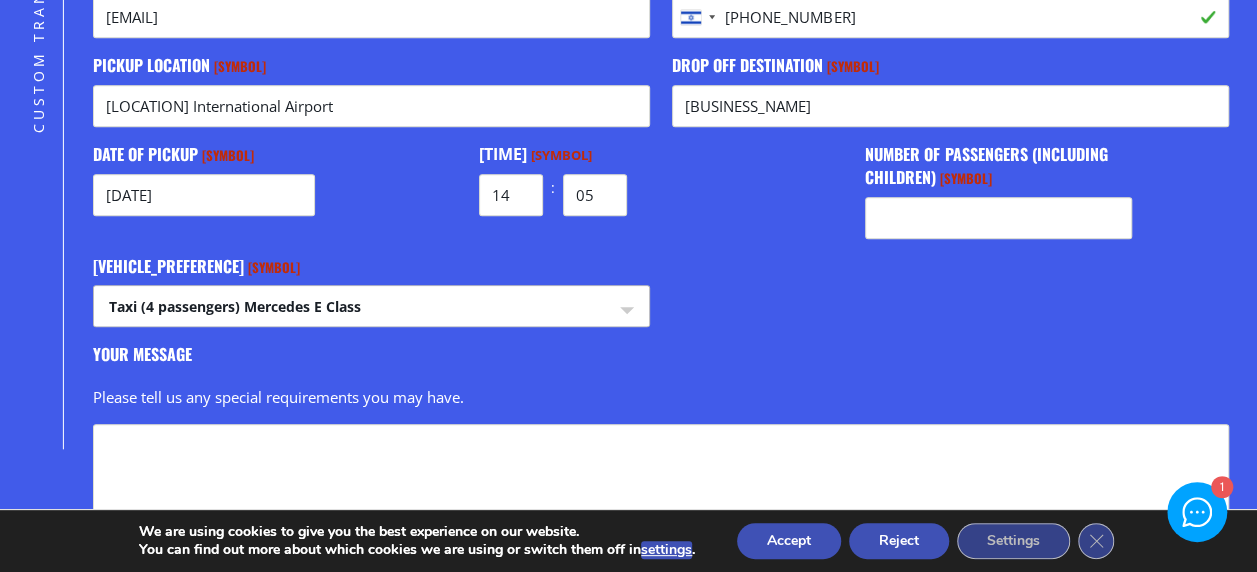 click on "Taxi (4 passengers) Mercedes E Class Mini Van (7 passengers) Mercedes Vito Mini Bus (10 passengers) Mercedes Sprinter Mini Bus (16 passengers) Mercedes Sprinter" at bounding box center [371, 310] 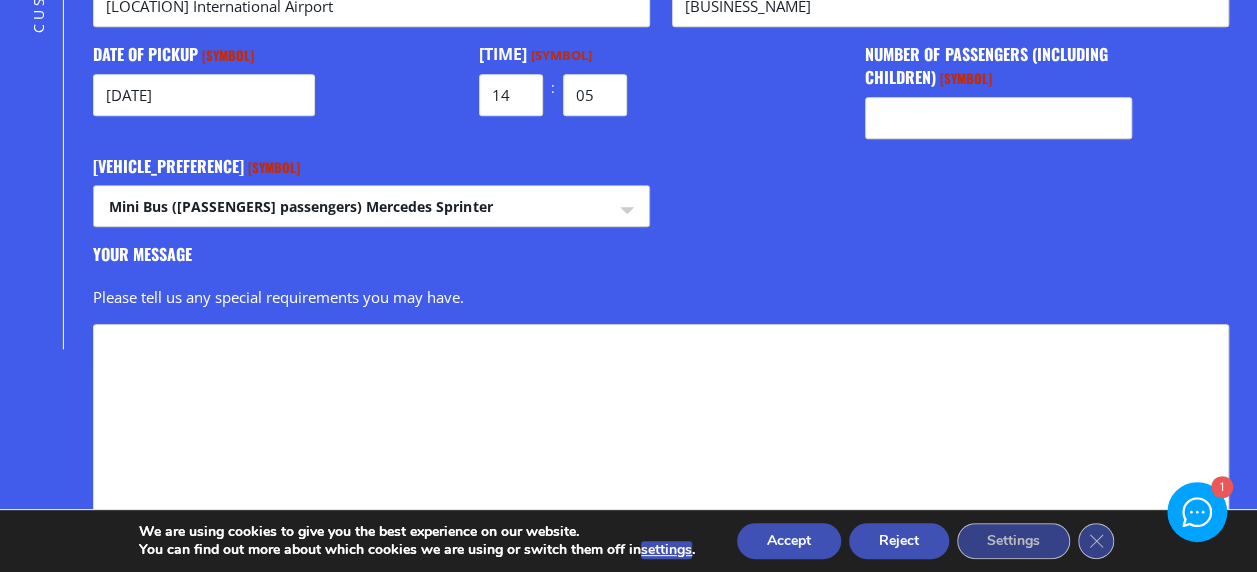 scroll, scrollTop: 900, scrollLeft: 0, axis: vertical 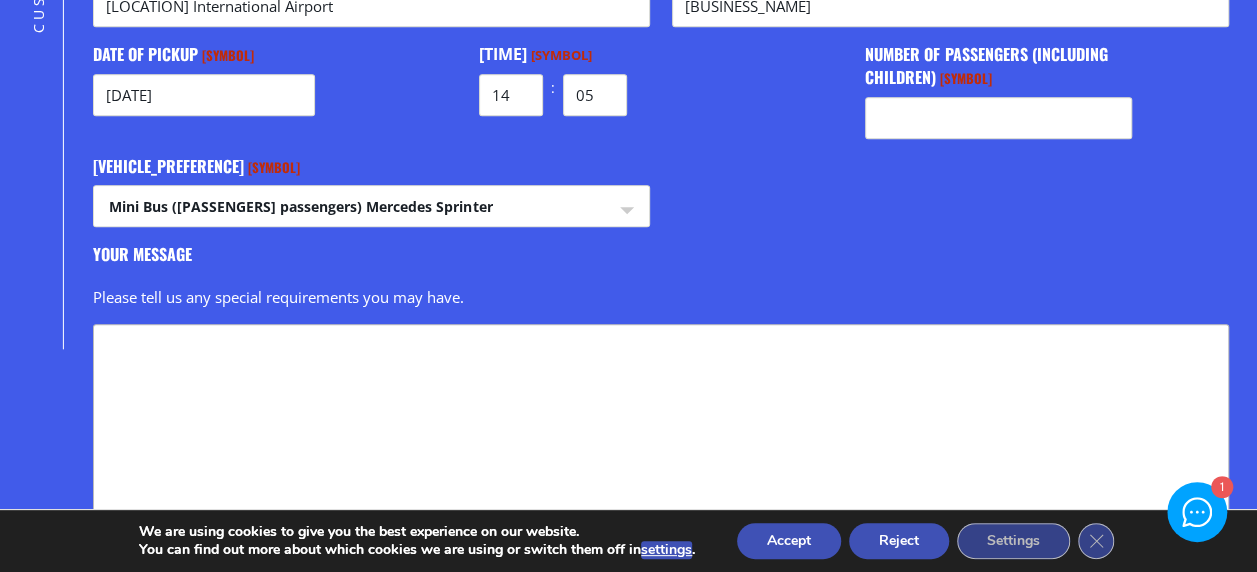click on "Your message" at bounding box center [660, 420] 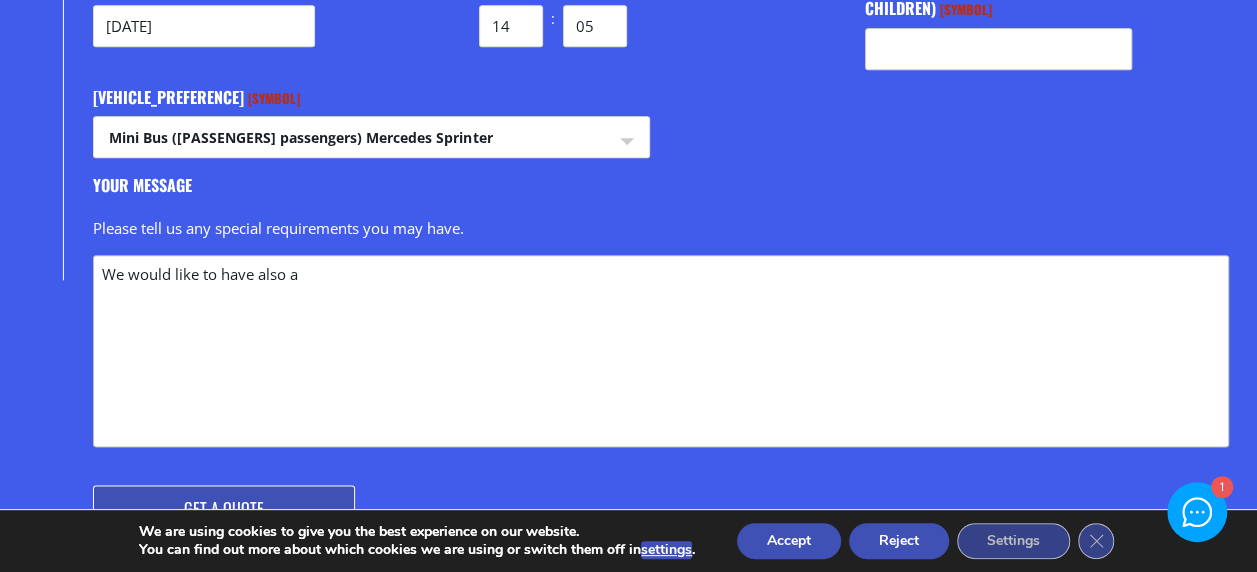 scroll, scrollTop: 1000, scrollLeft: 0, axis: vertical 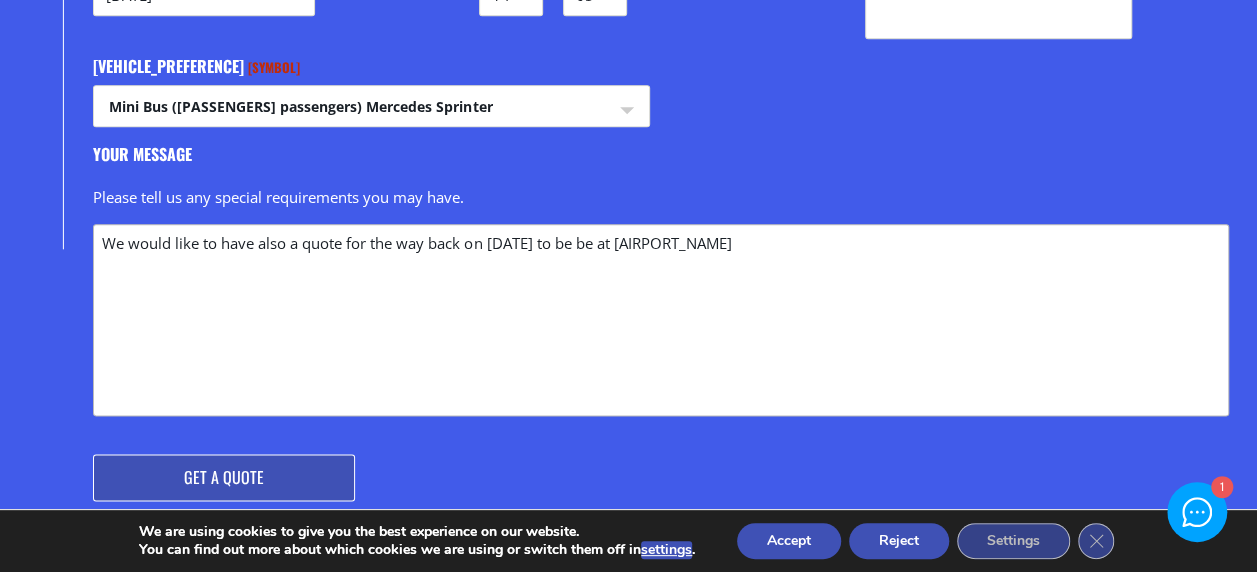 drag, startPoint x: 588, startPoint y: 248, endPoint x: 606, endPoint y: 251, distance: 18.248287 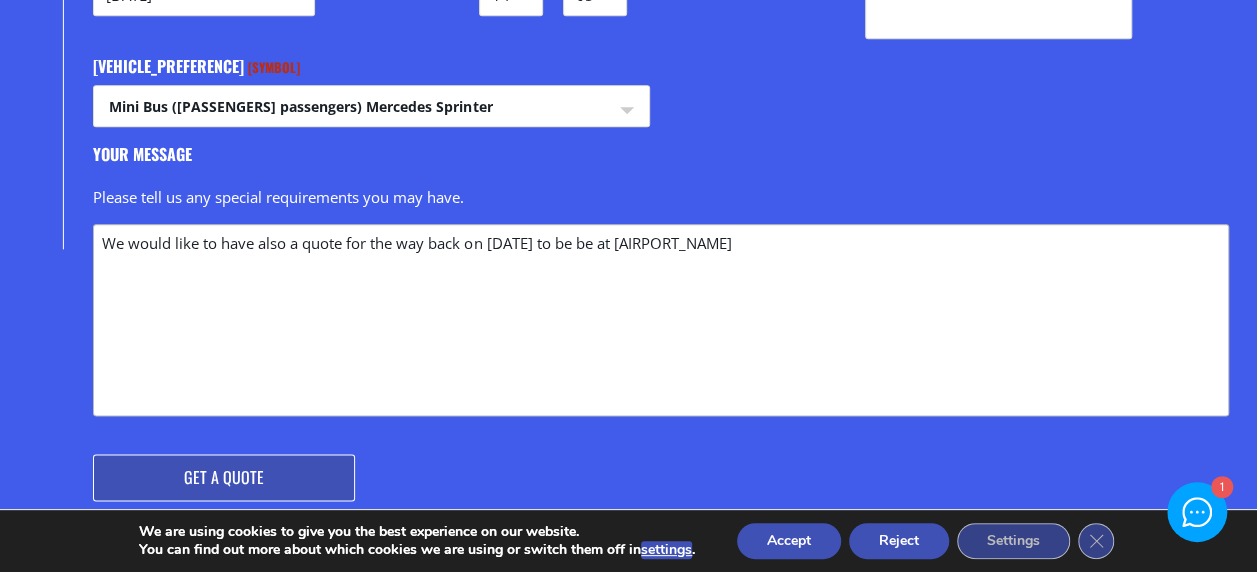 click on "We would like to have also a quote for the way back on [DATE] to be be at [AIRPORT_NAME]" at bounding box center [660, 320] 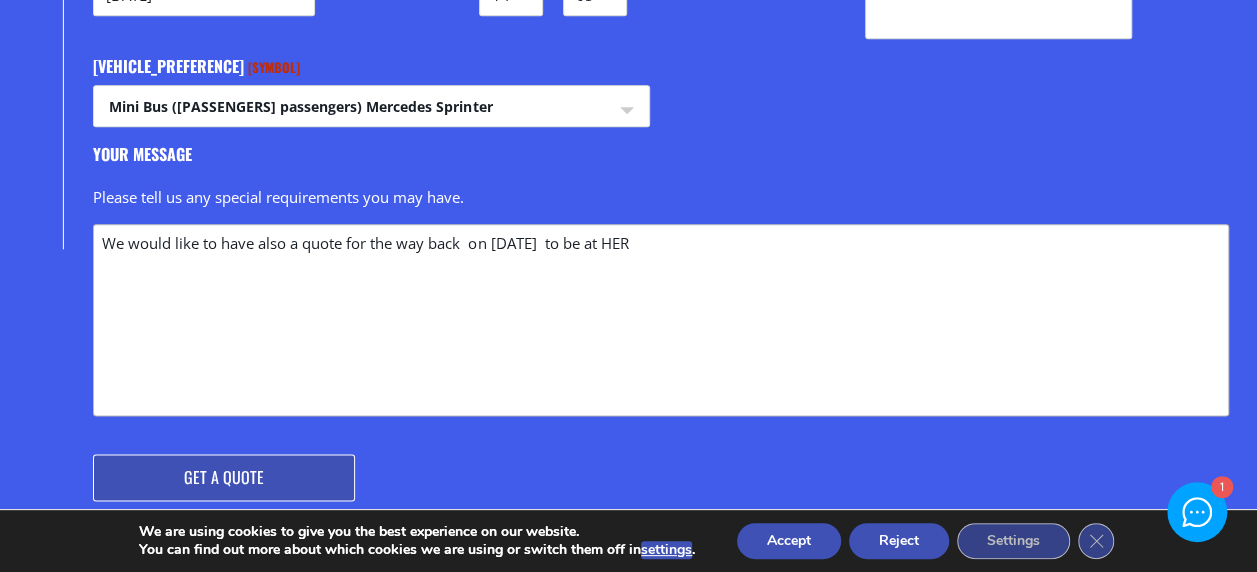 click on "We would like to have also a quote for the way back  on [DATE]  to be at HER" at bounding box center (660, 320) 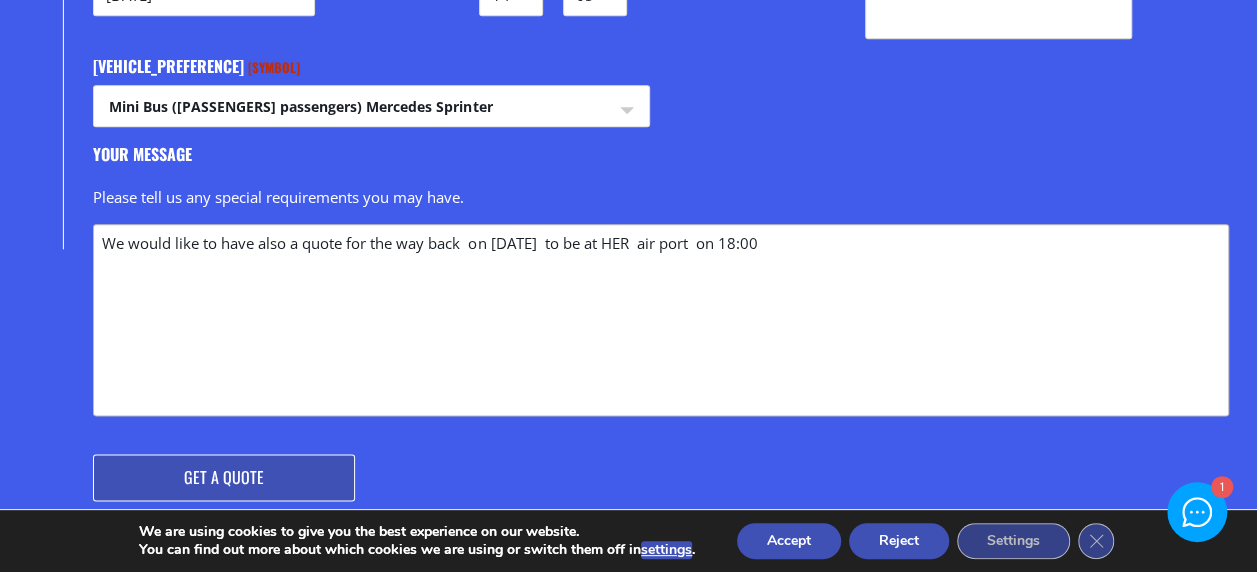 type on "We would like to have also a quote for the way back  on [DATE]  to be at HER  air port  on 18:00" 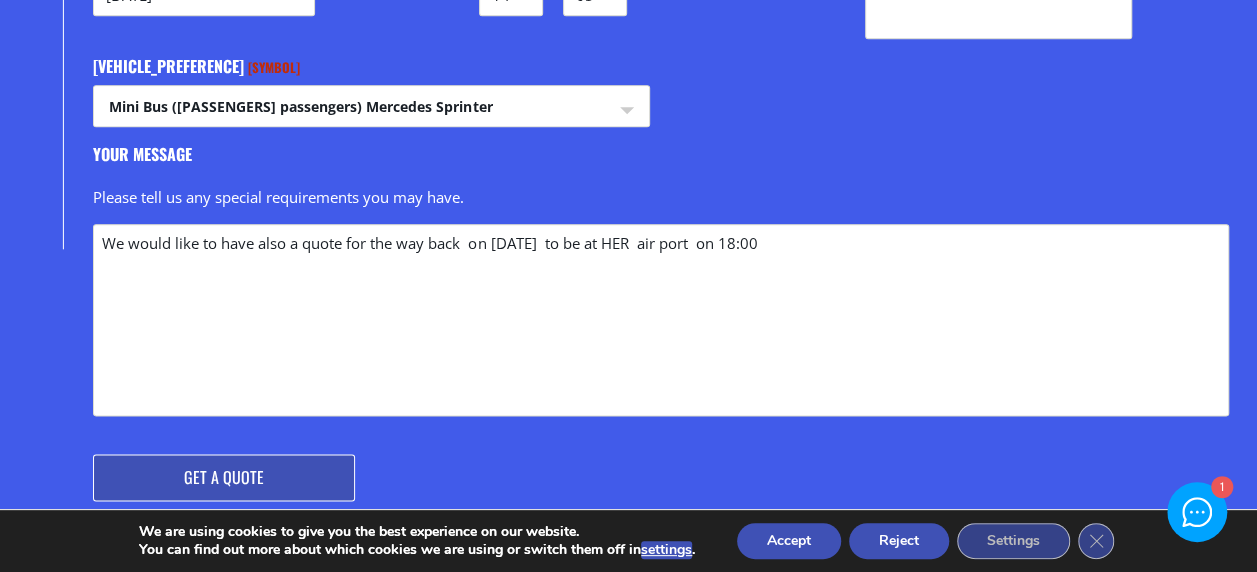click on "Get a Quote" at bounding box center (224, 477) 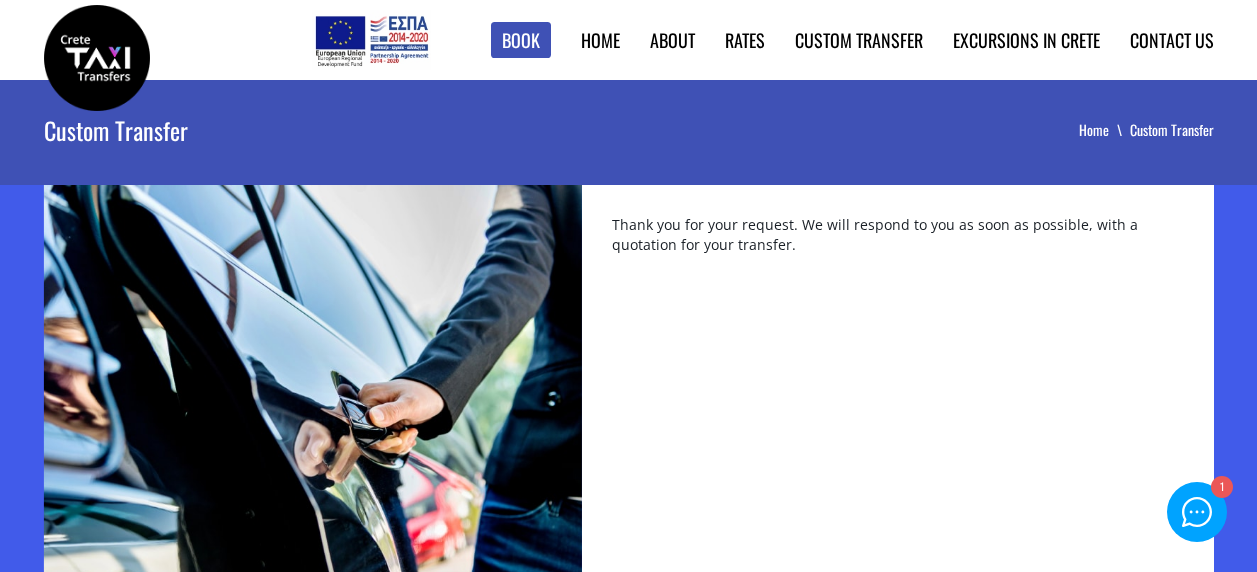 scroll, scrollTop: 0, scrollLeft: 0, axis: both 